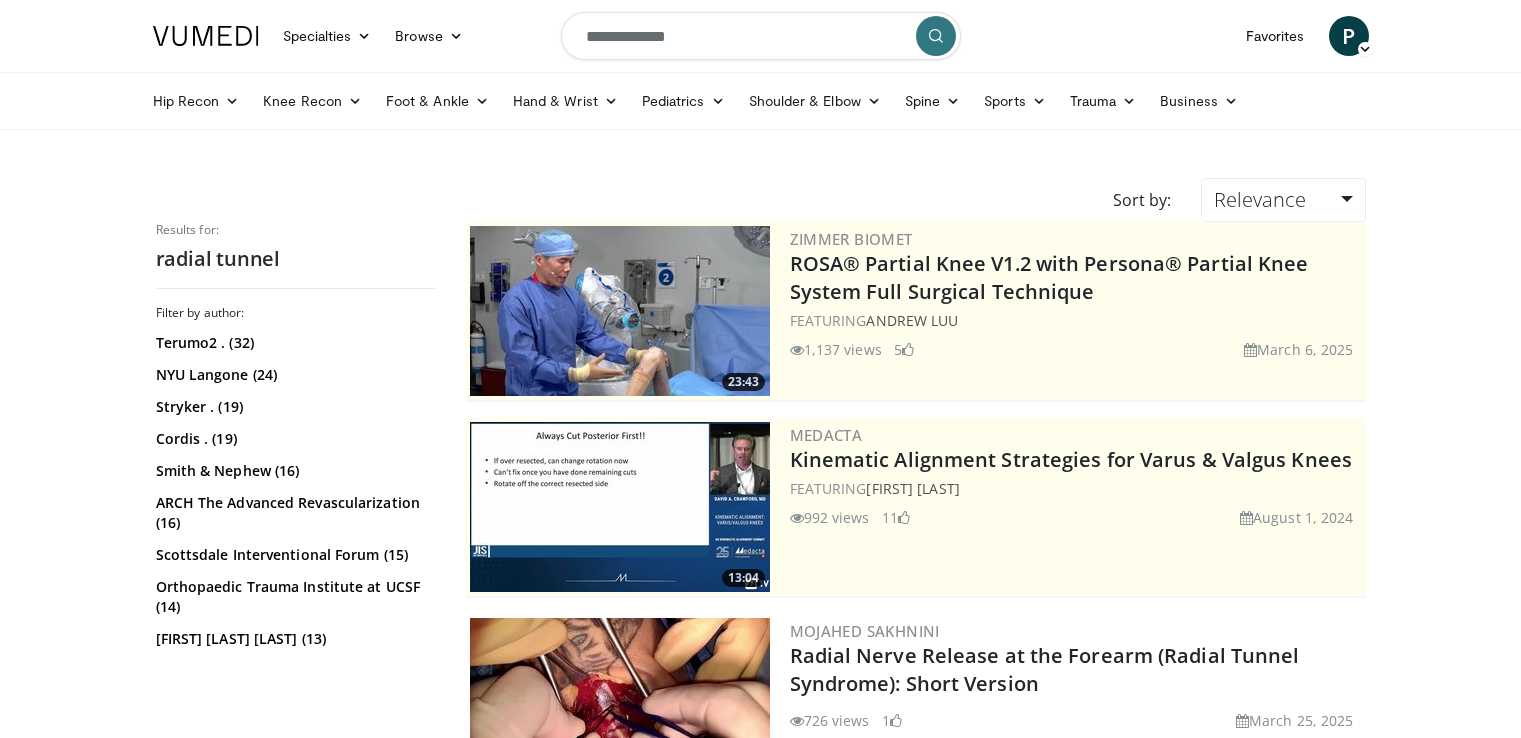 scroll, scrollTop: 4005, scrollLeft: 0, axis: vertical 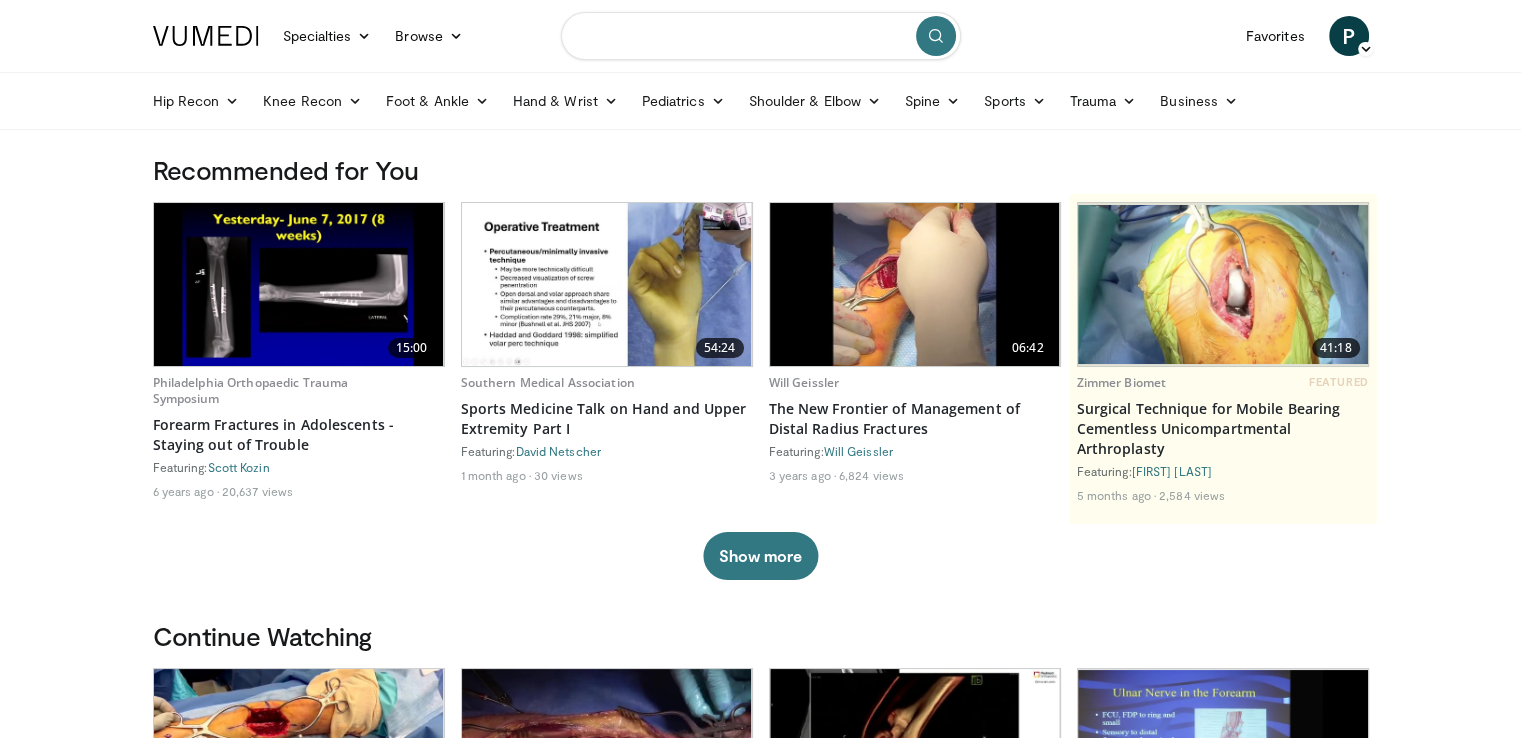 click at bounding box center [761, 36] 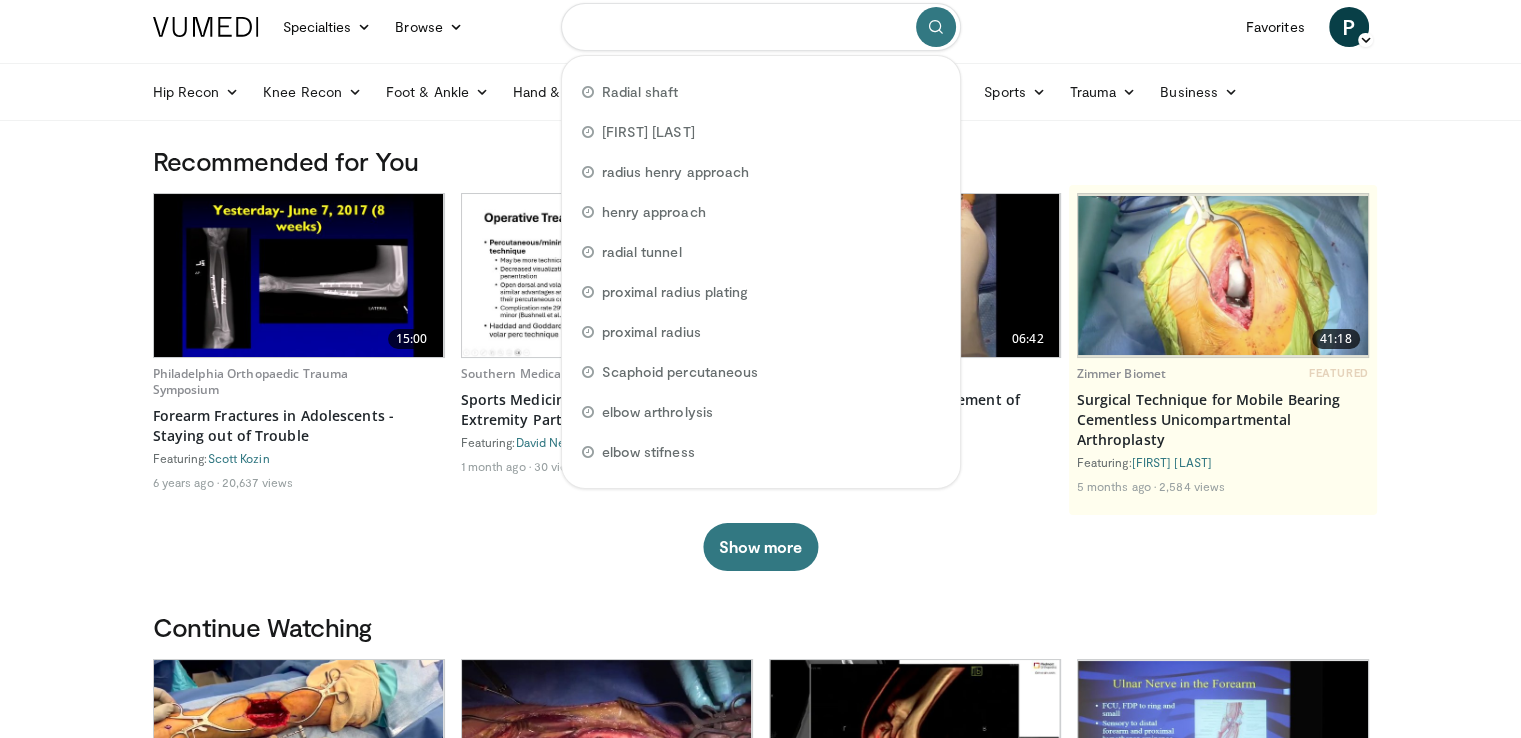 scroll, scrollTop: 0, scrollLeft: 0, axis: both 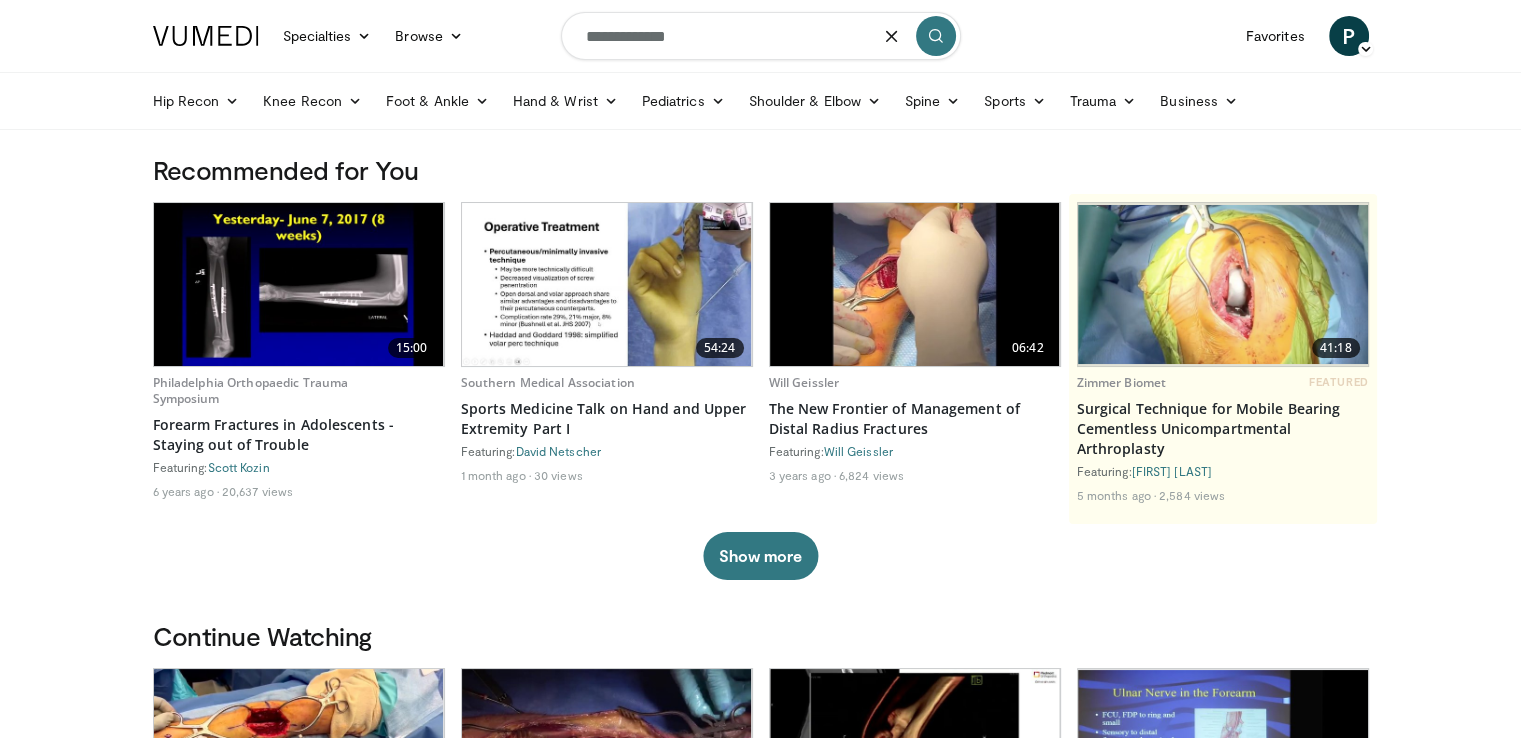 type on "**********" 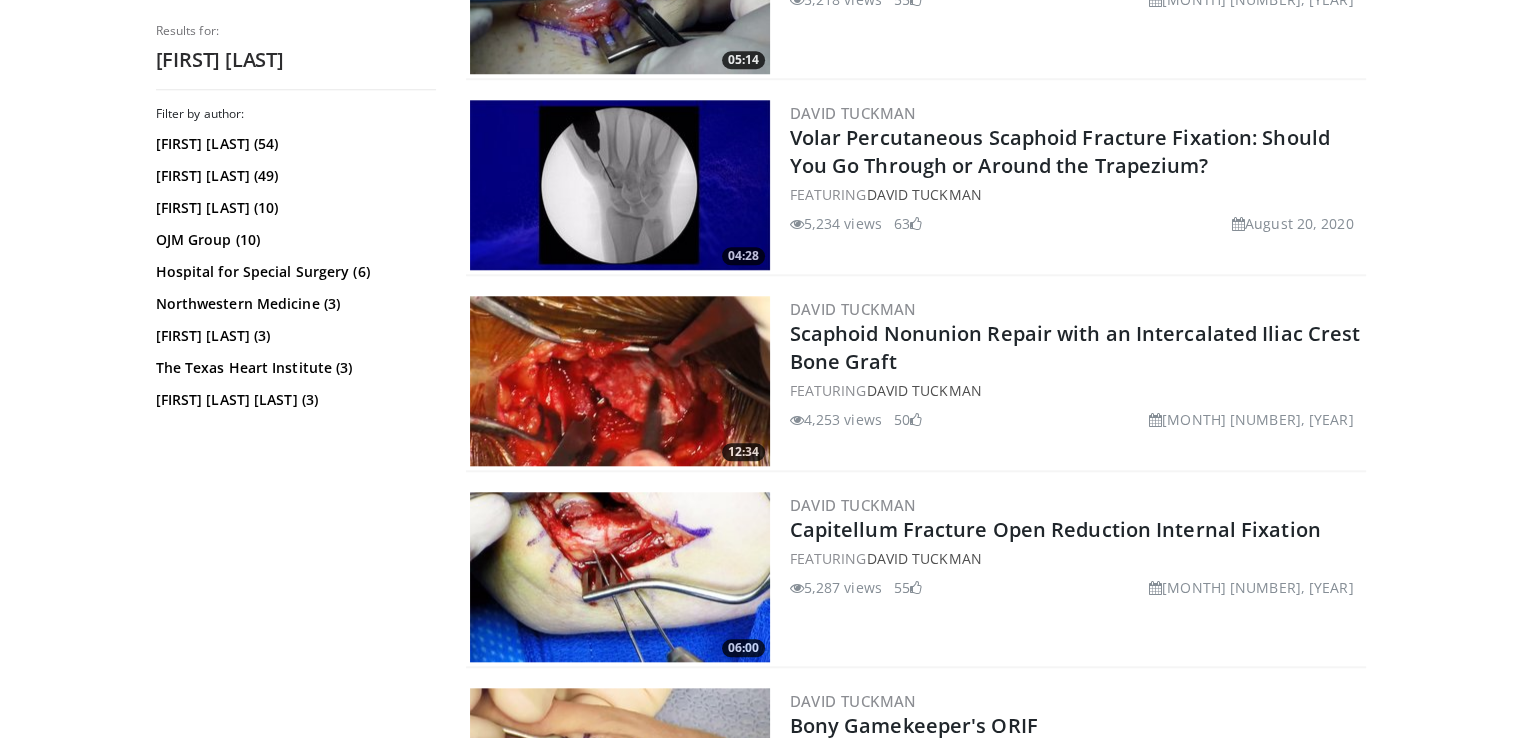 scroll, scrollTop: 1908, scrollLeft: 0, axis: vertical 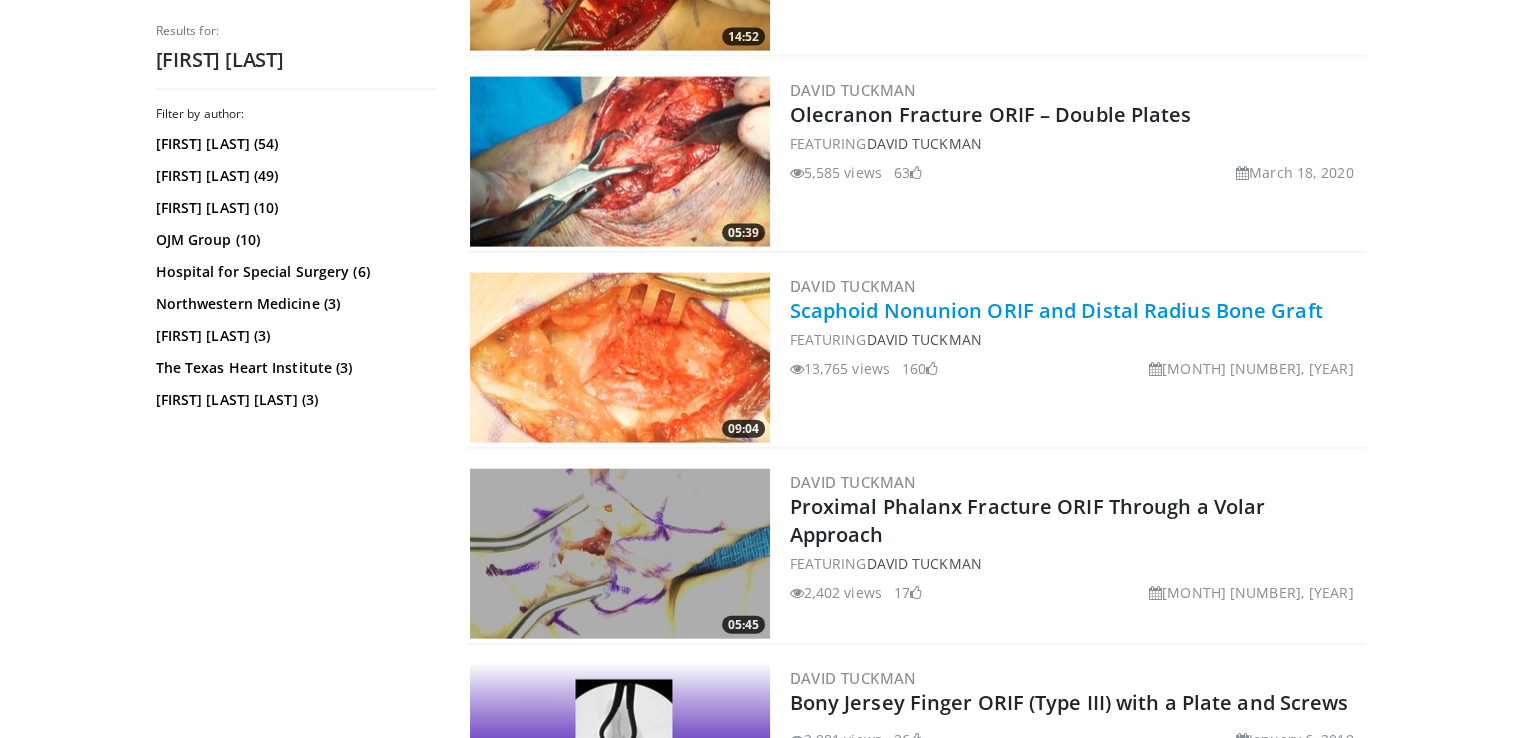 click on "Scaphoid Nonunion ORIF and Distal Radius Bone Graft" at bounding box center [1056, 310] 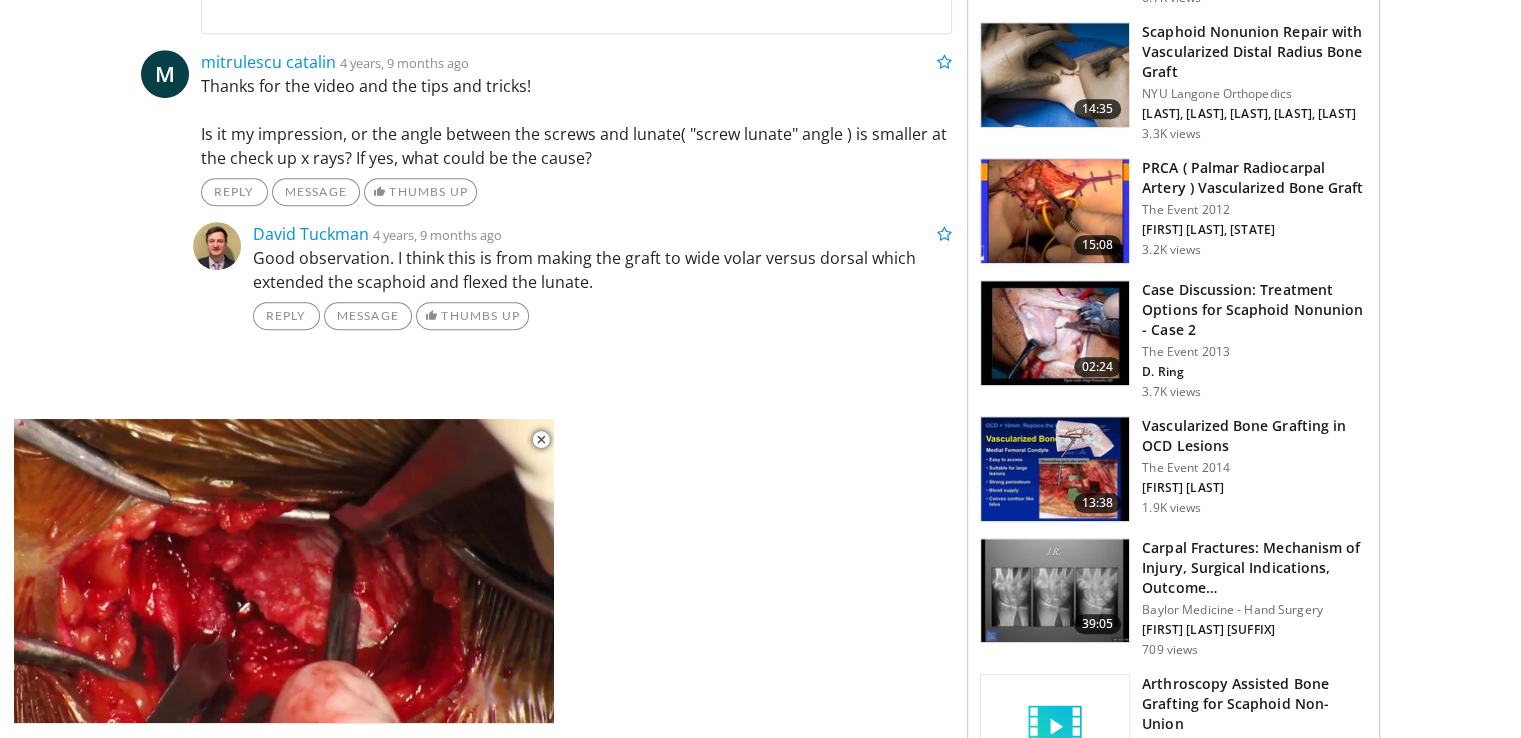 scroll, scrollTop: 1069, scrollLeft: 0, axis: vertical 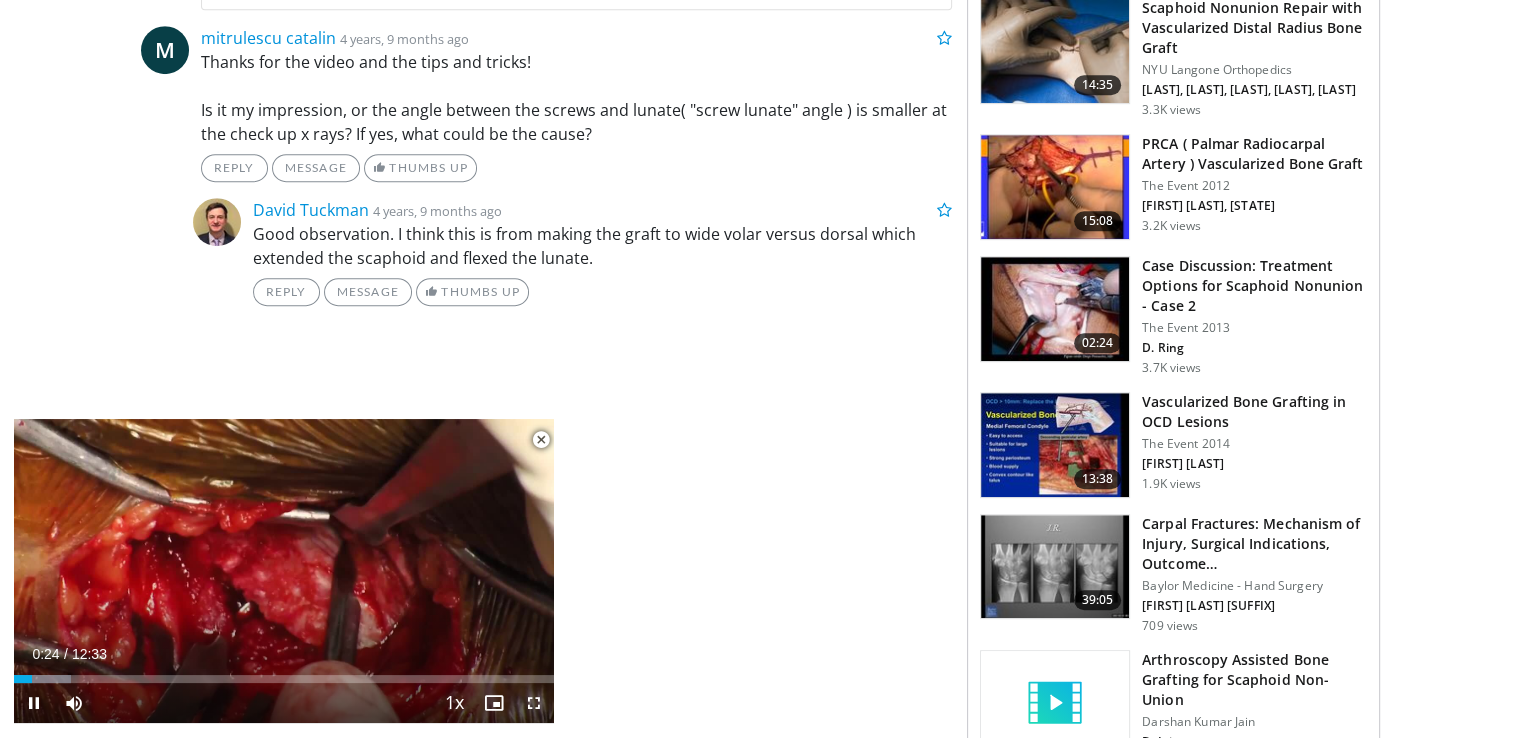 click at bounding box center [534, 703] 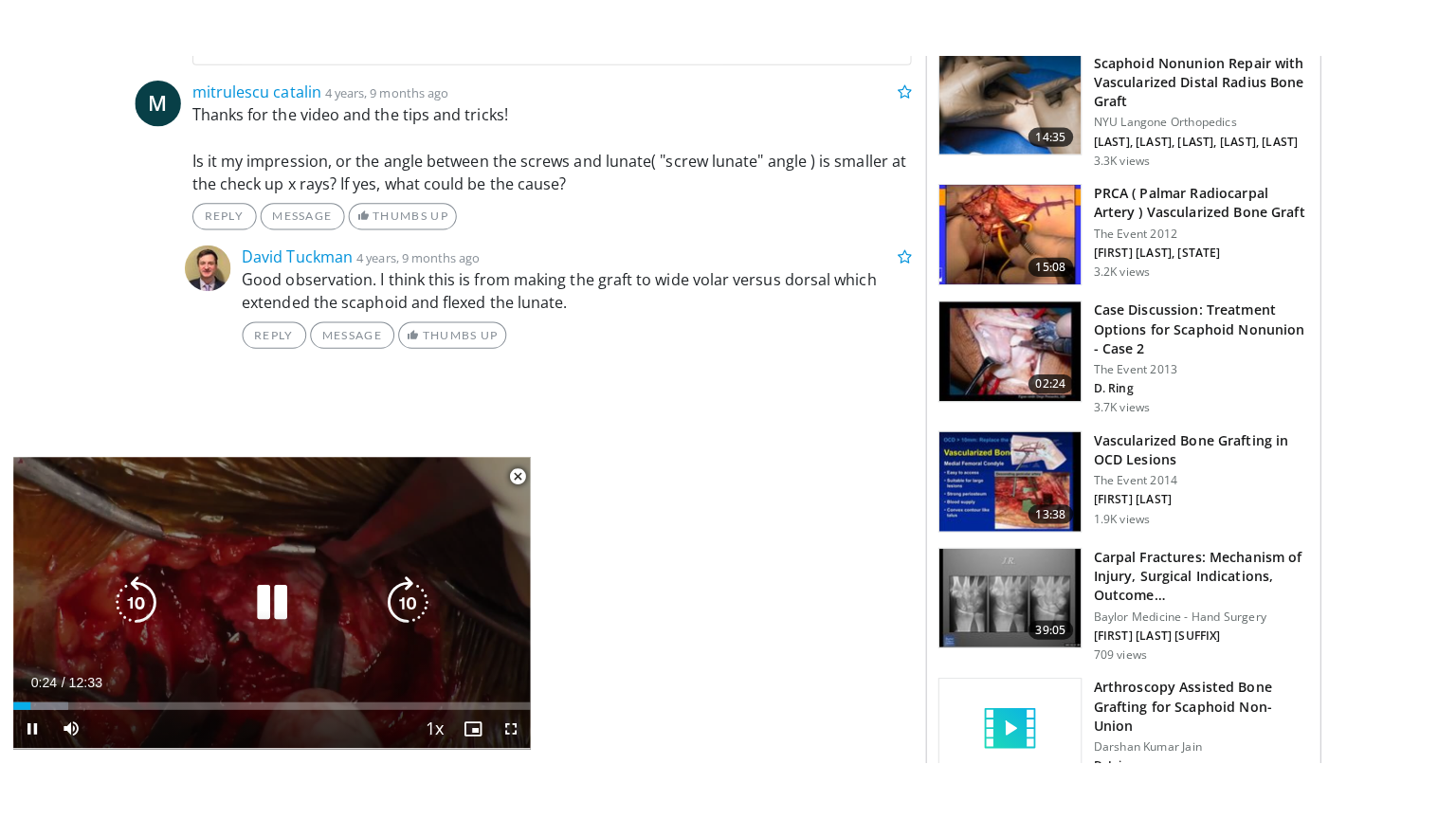 scroll, scrollTop: 580, scrollLeft: 0, axis: vertical 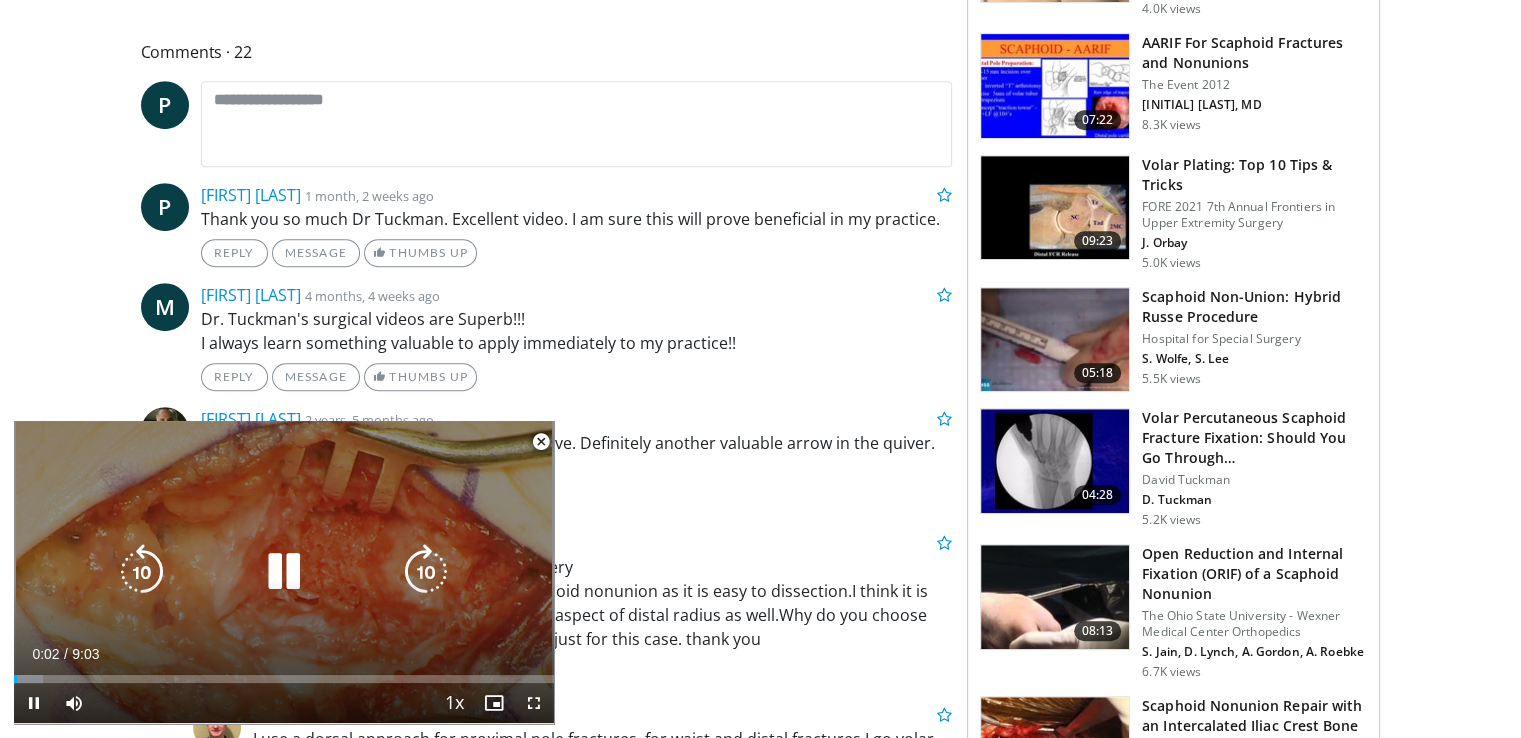 click at bounding box center [284, 572] 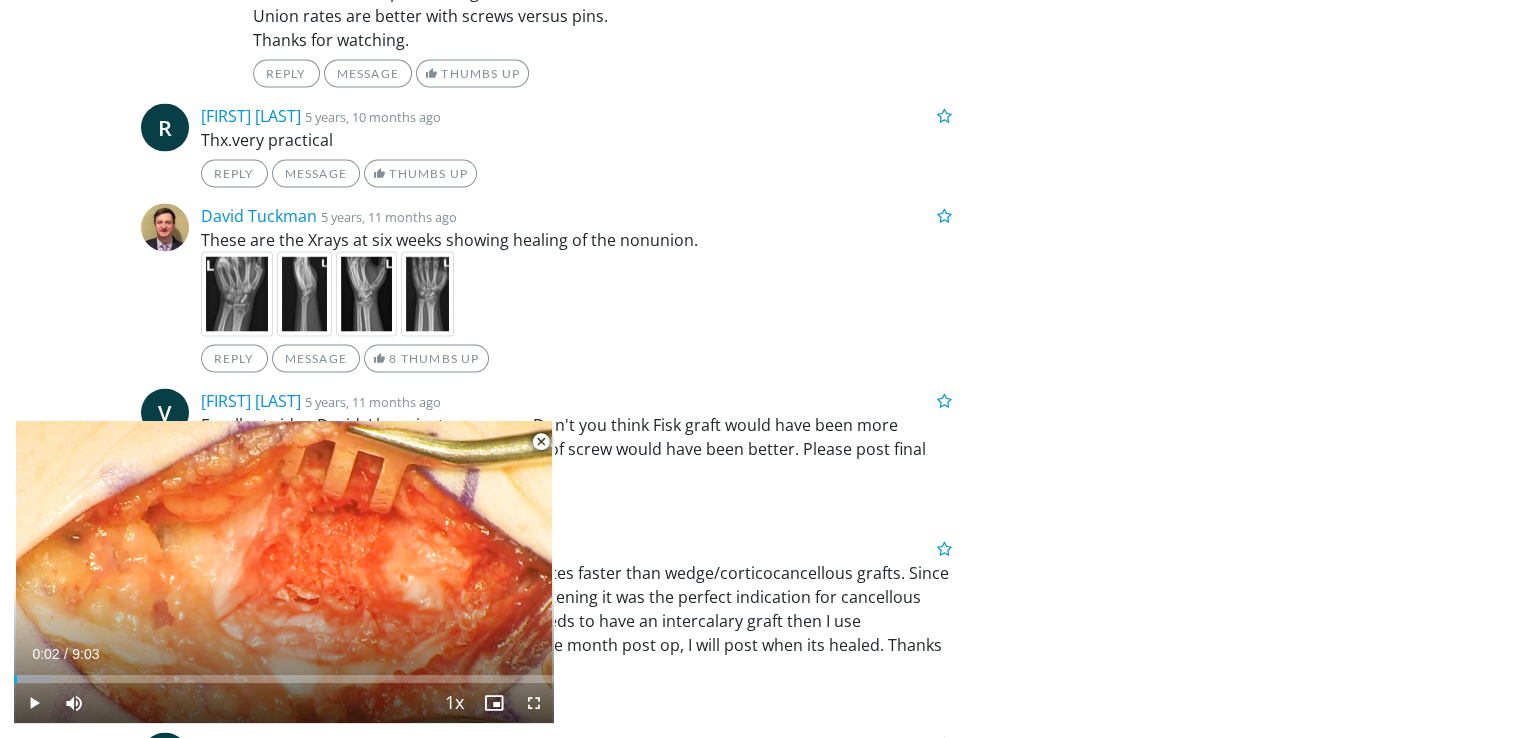 scroll, scrollTop: 3881, scrollLeft: 0, axis: vertical 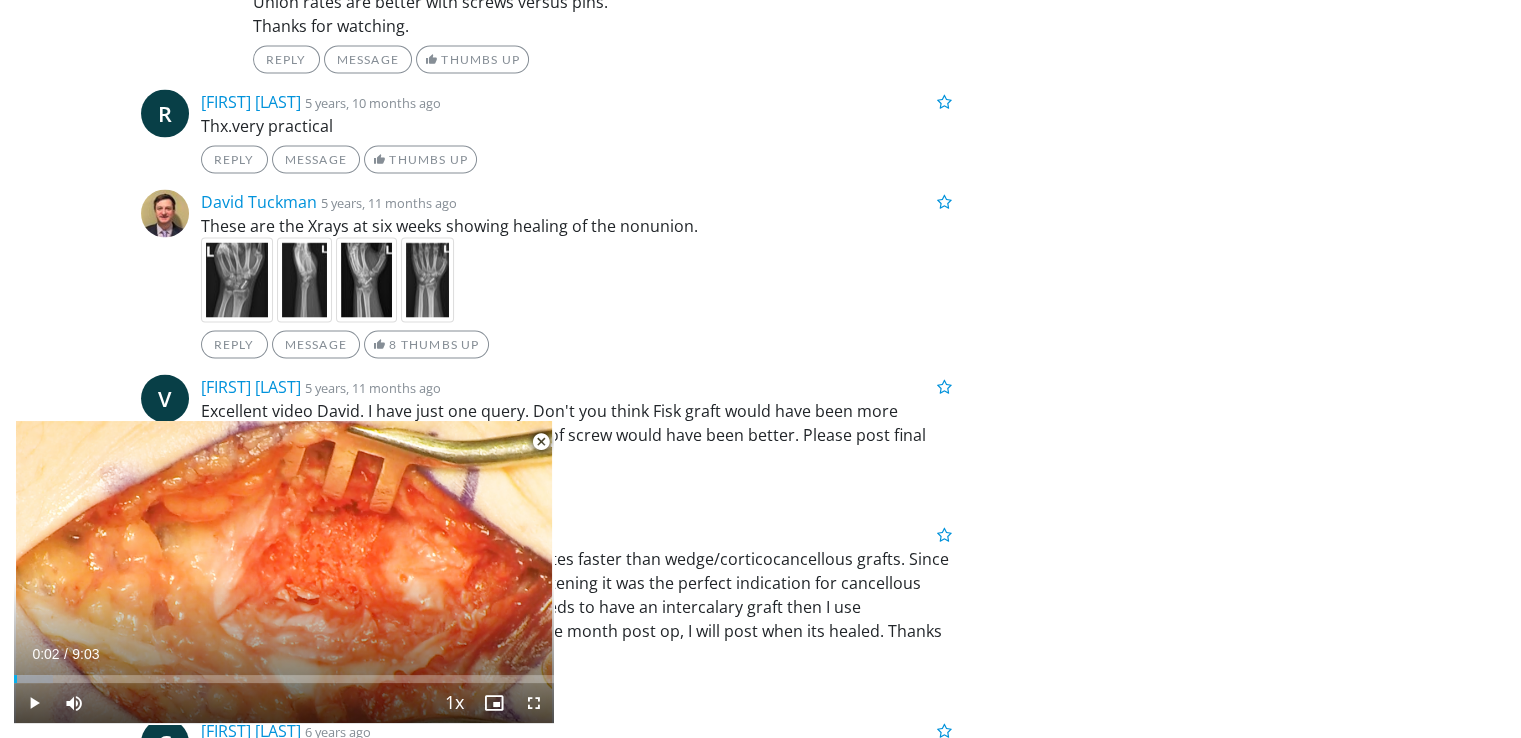 click at bounding box center [237, 280] 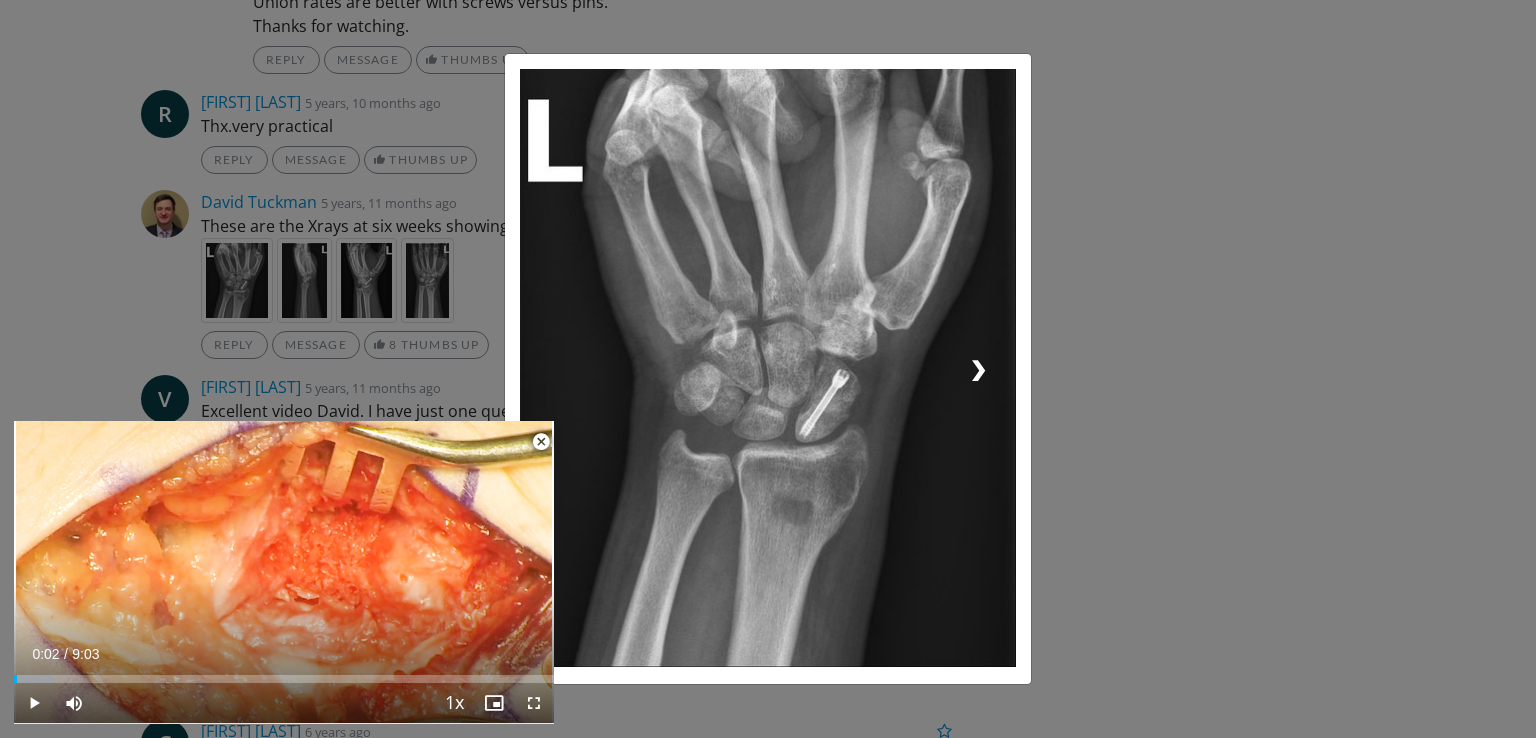 click on "❯" at bounding box center (892, 369) 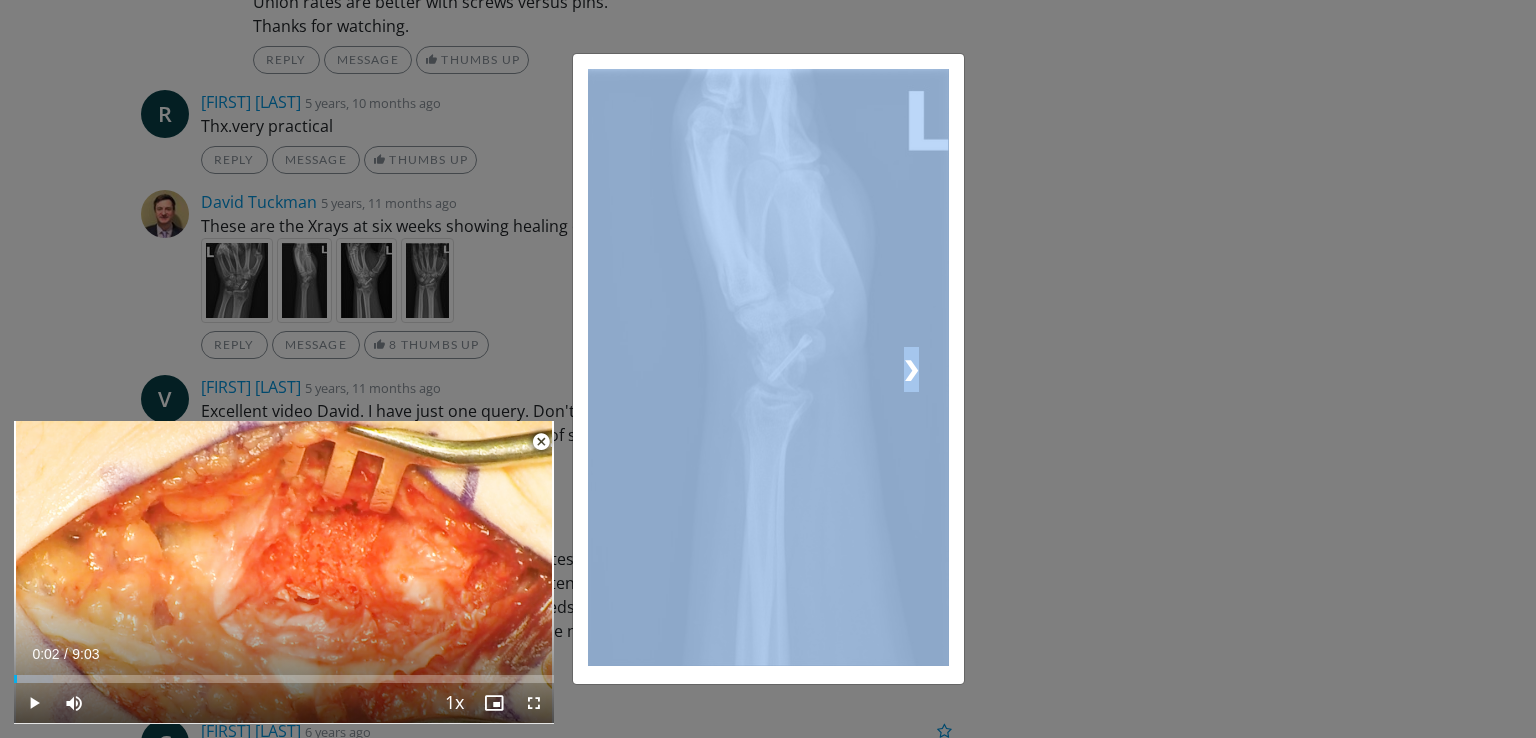 drag, startPoint x: 962, startPoint y: 367, endPoint x: 927, endPoint y: 362, distance: 35.35534 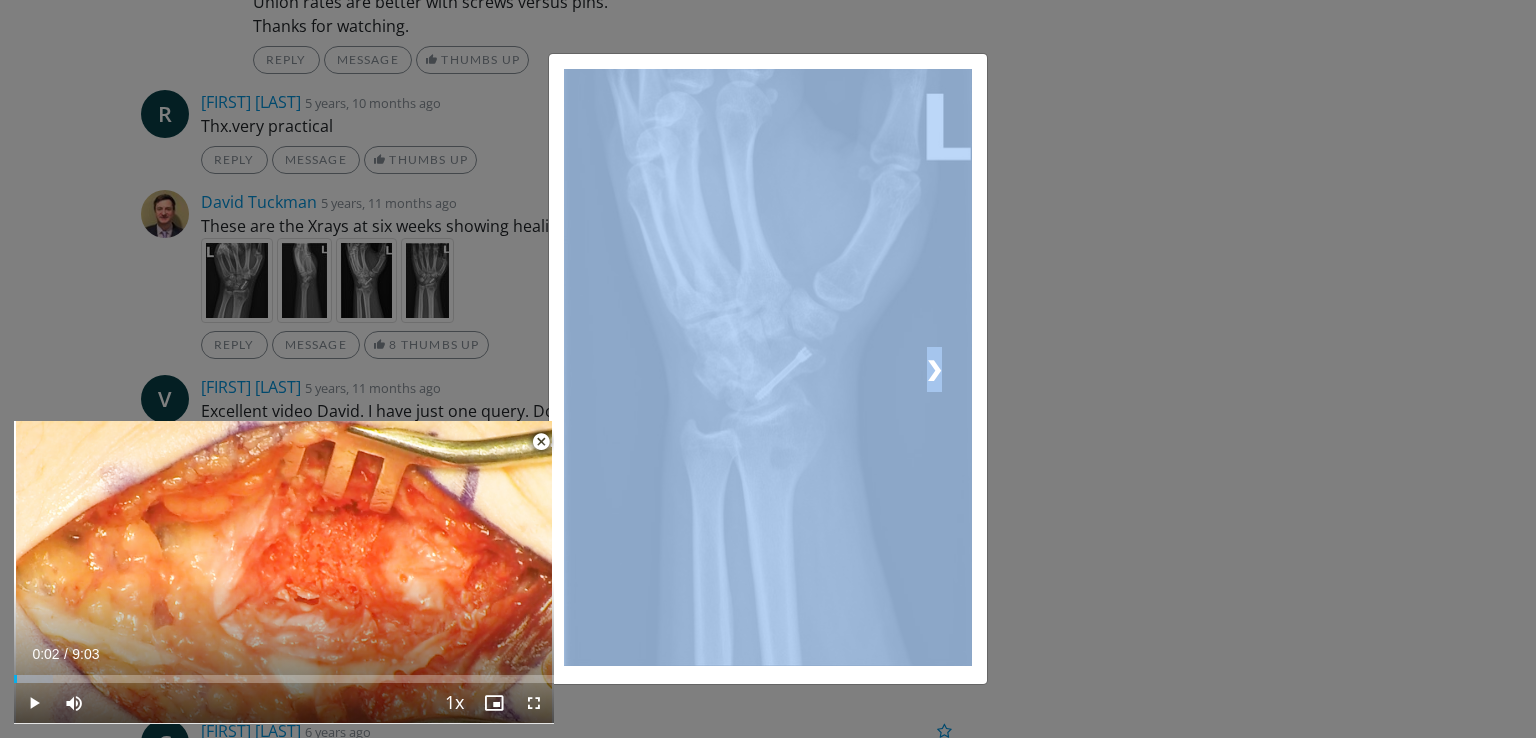 click on "❯" at bounding box center (870, 369) 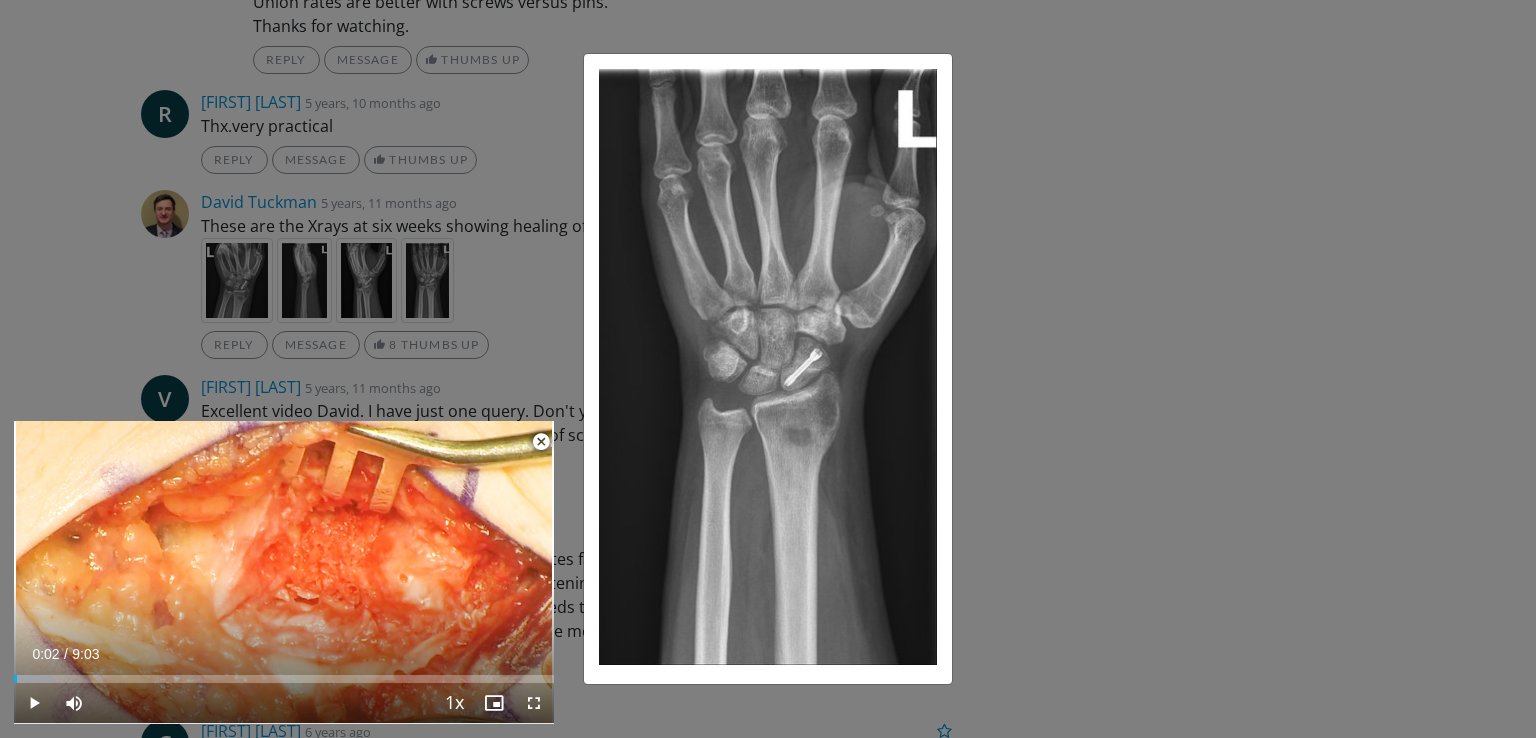 click on "× ❮ ❯" at bounding box center [768, 369] 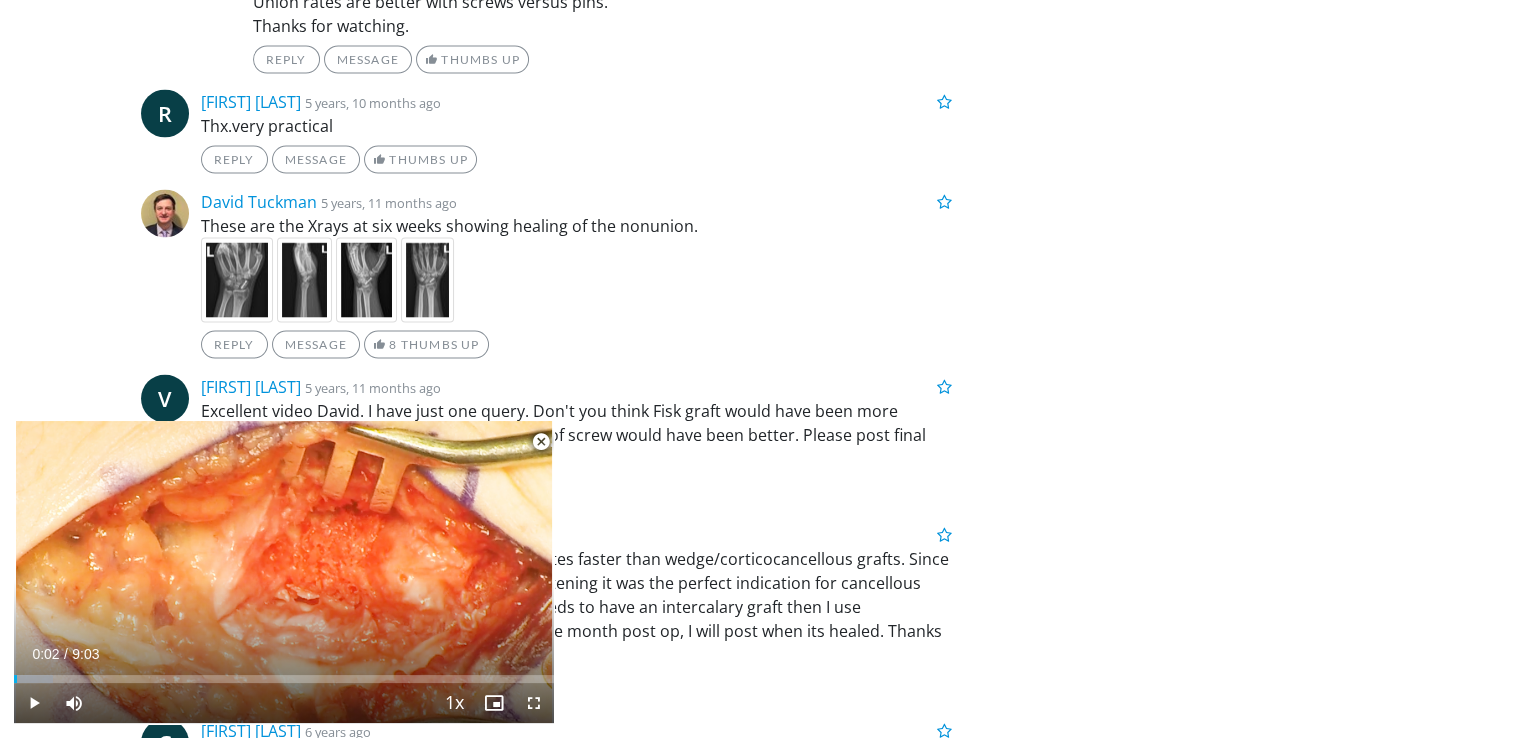 click at bounding box center [366, 280] 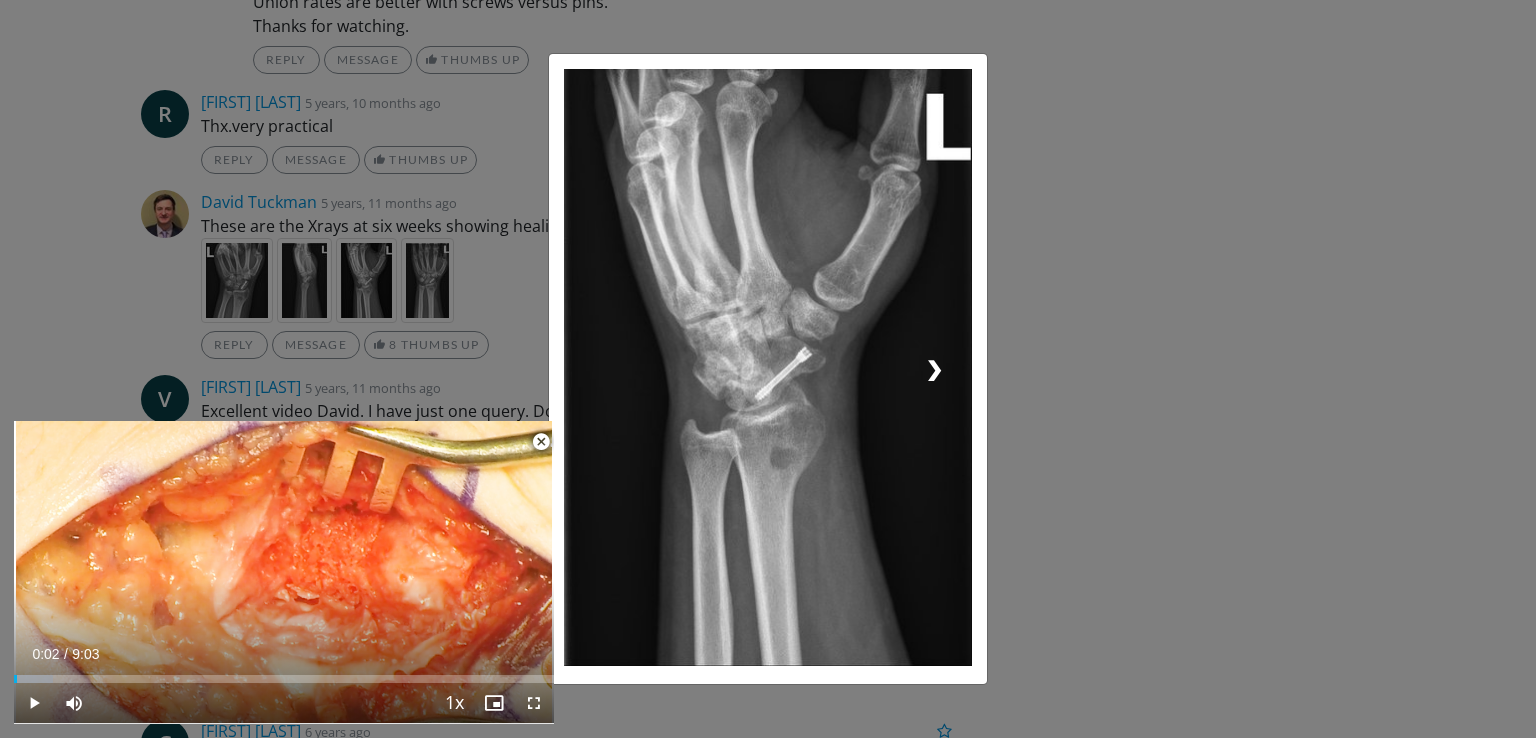 click on "❯" at bounding box center [870, 369] 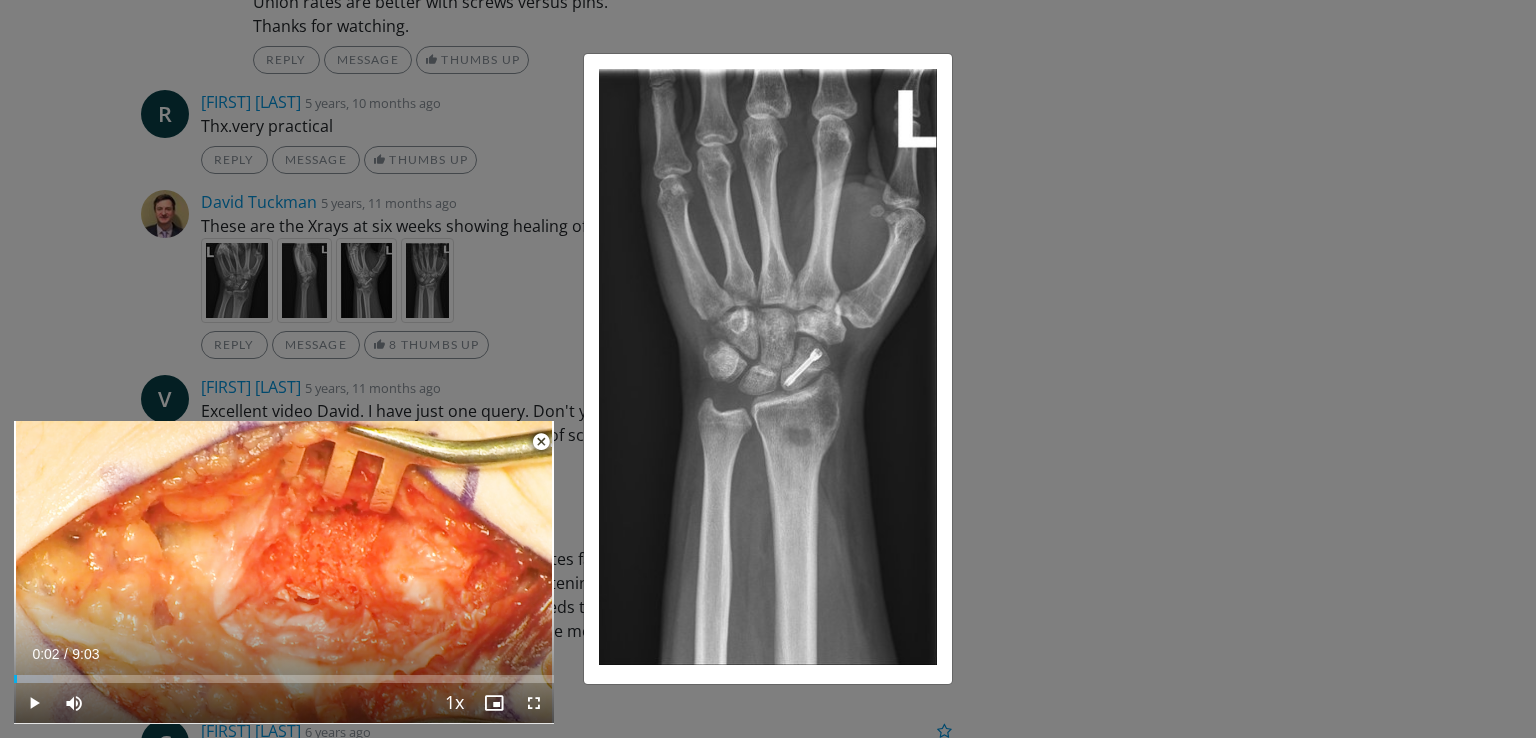 click on "× ❮ ❯" at bounding box center [768, 369] 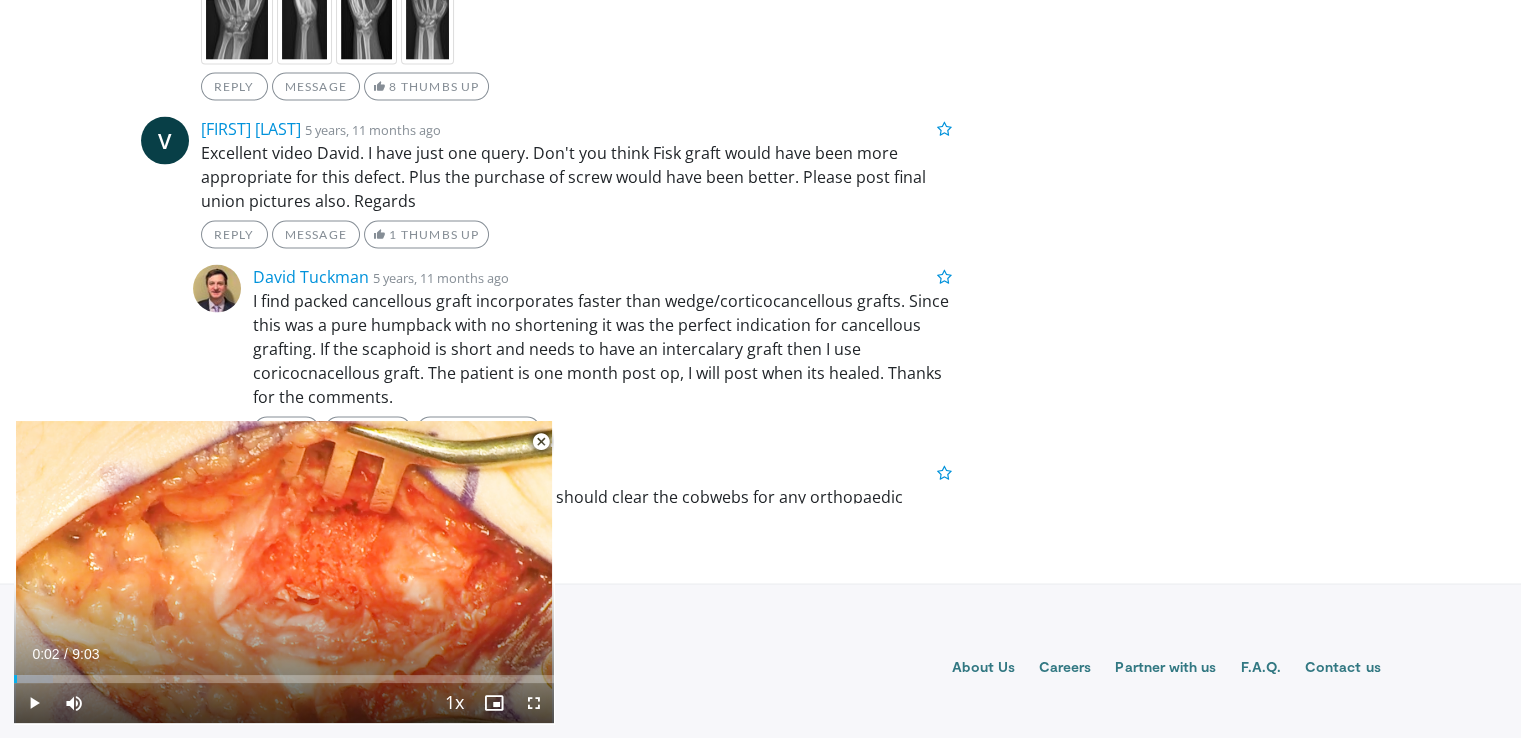 scroll, scrollTop: 4142, scrollLeft: 0, axis: vertical 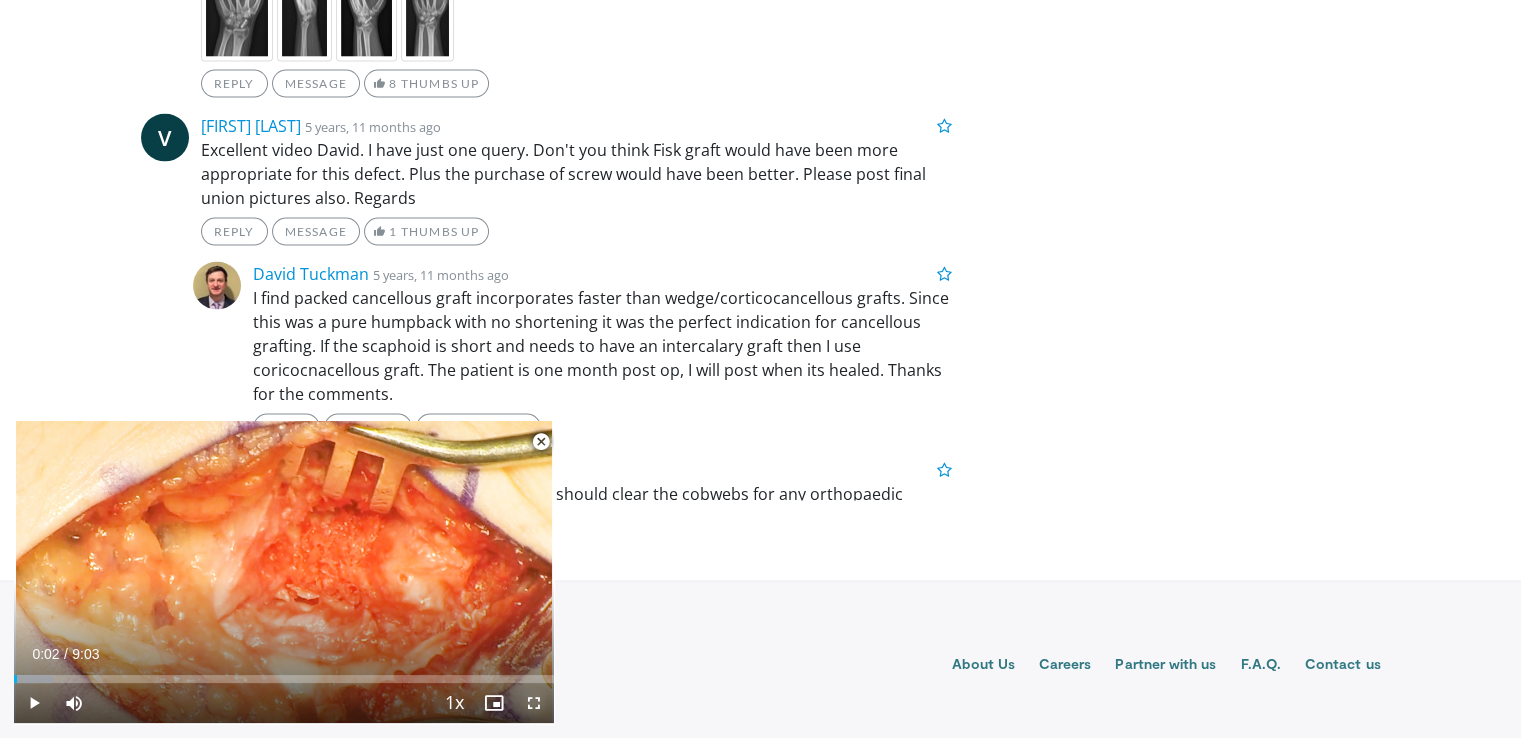 click at bounding box center (534, 703) 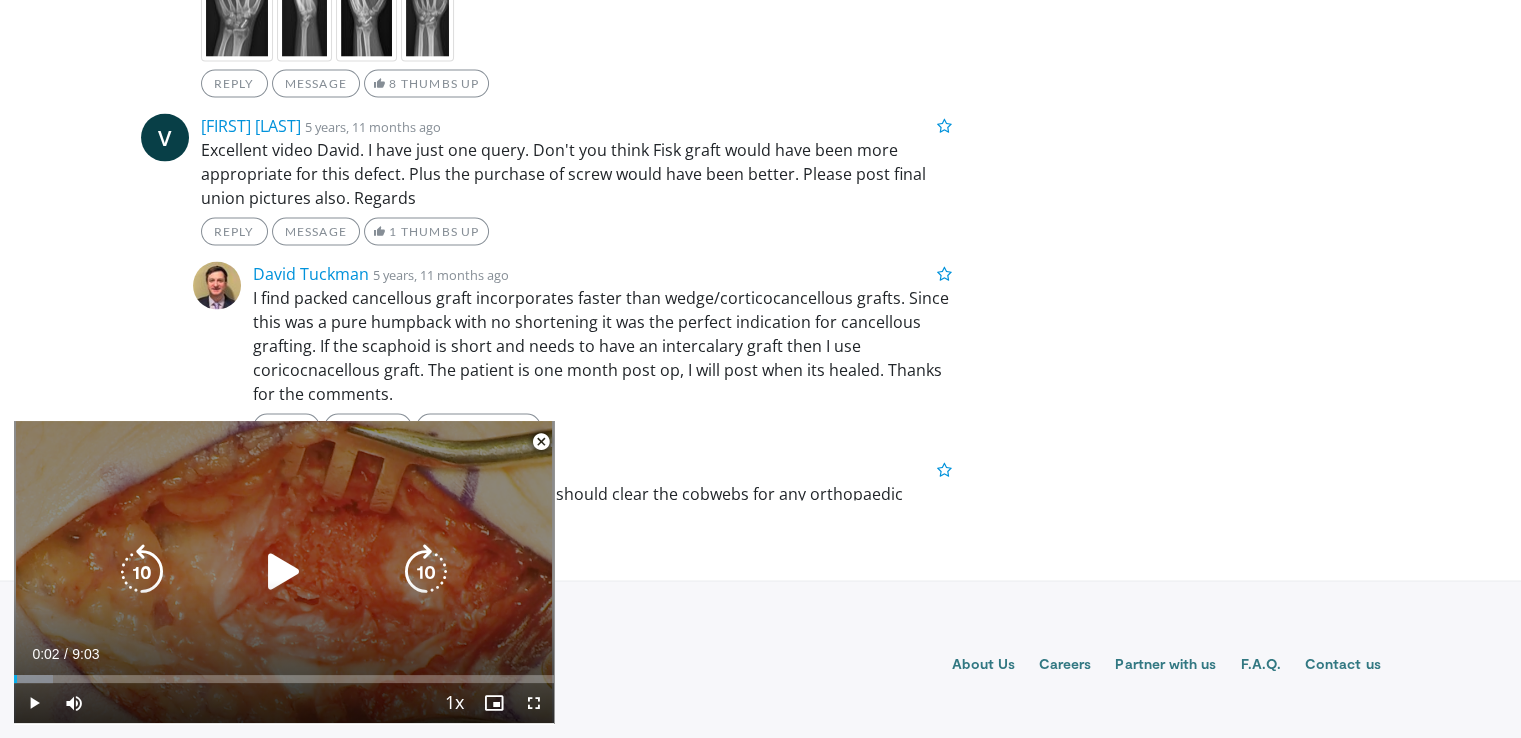 scroll, scrollTop: 3559, scrollLeft: 0, axis: vertical 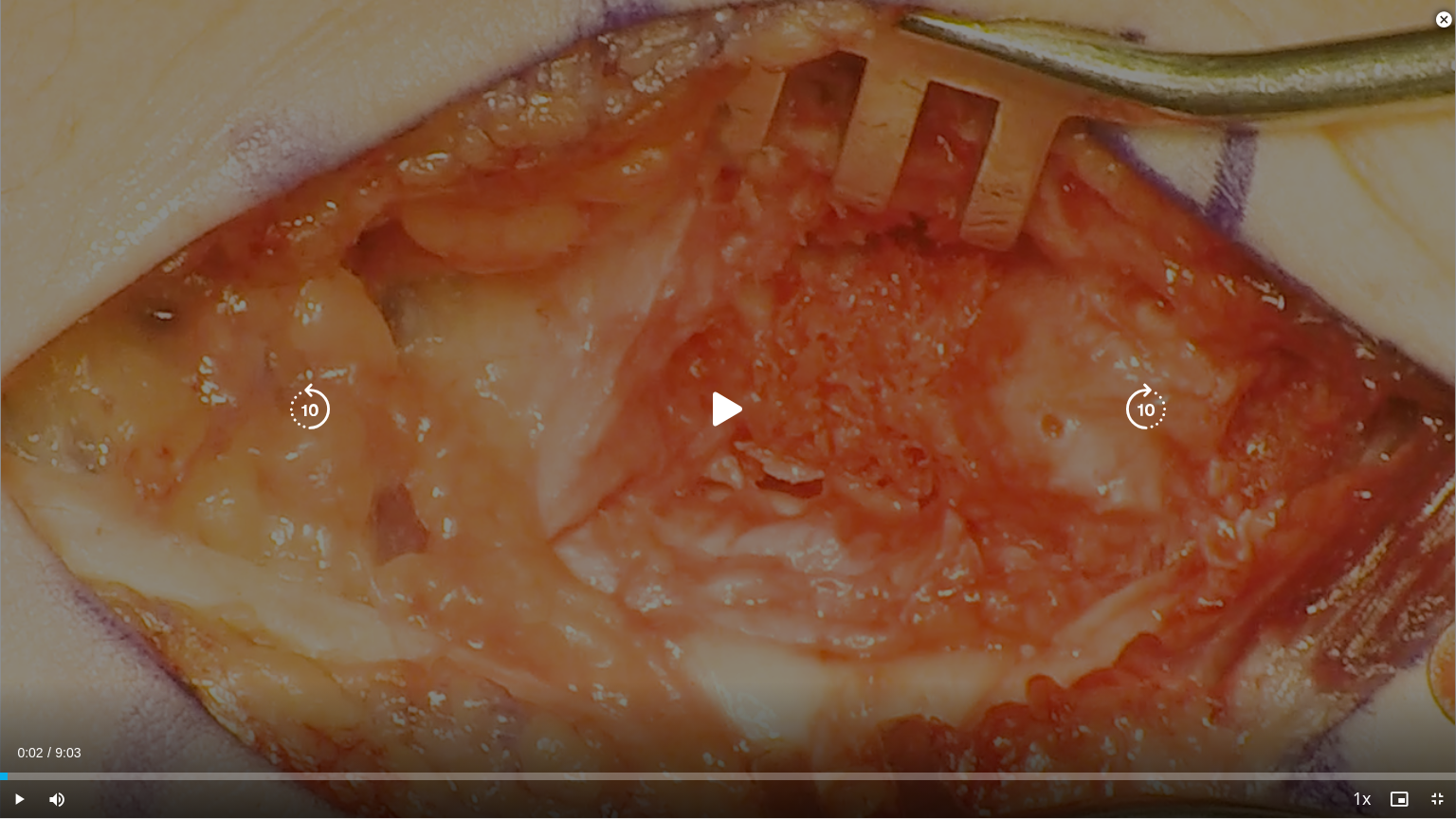 click at bounding box center [728, 410] 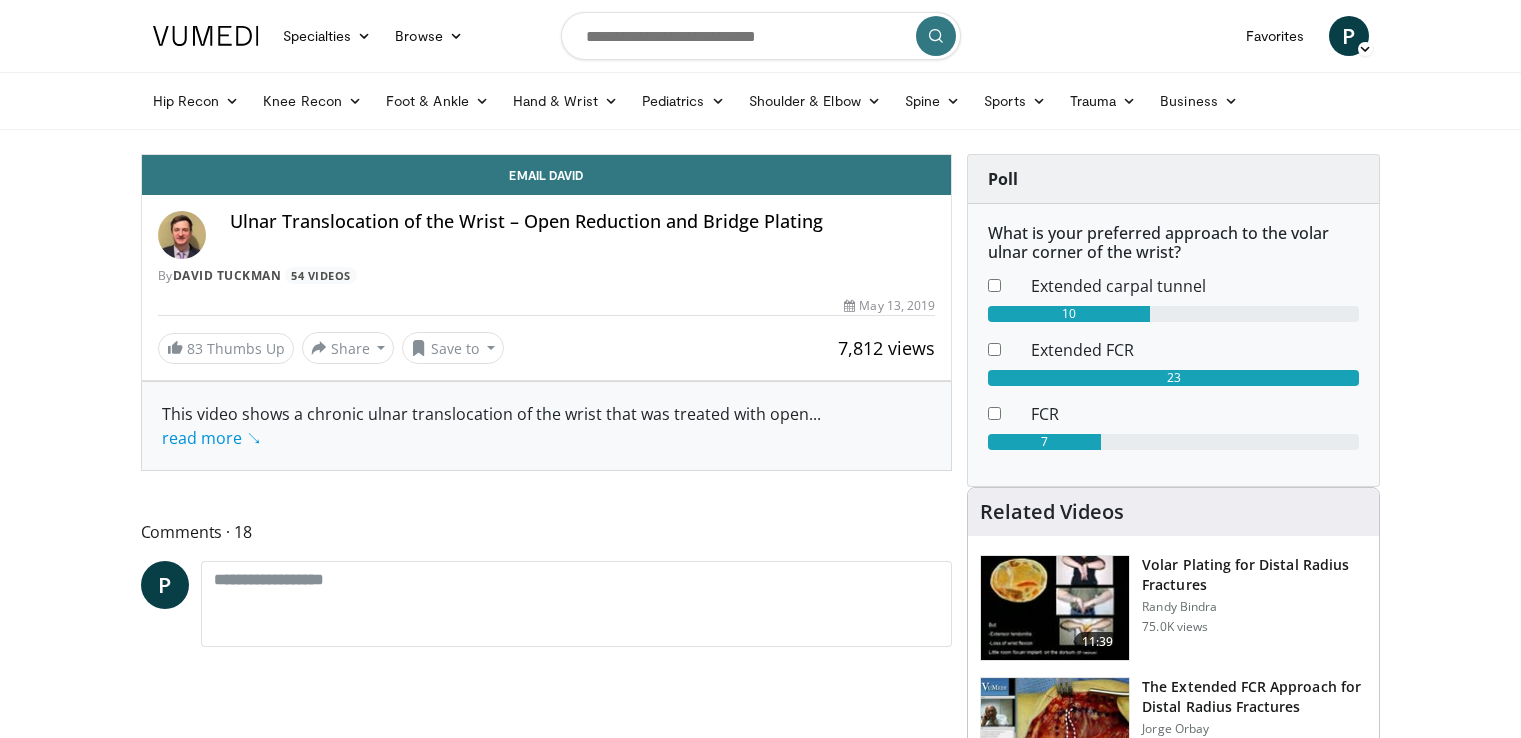 scroll, scrollTop: 0, scrollLeft: 0, axis: both 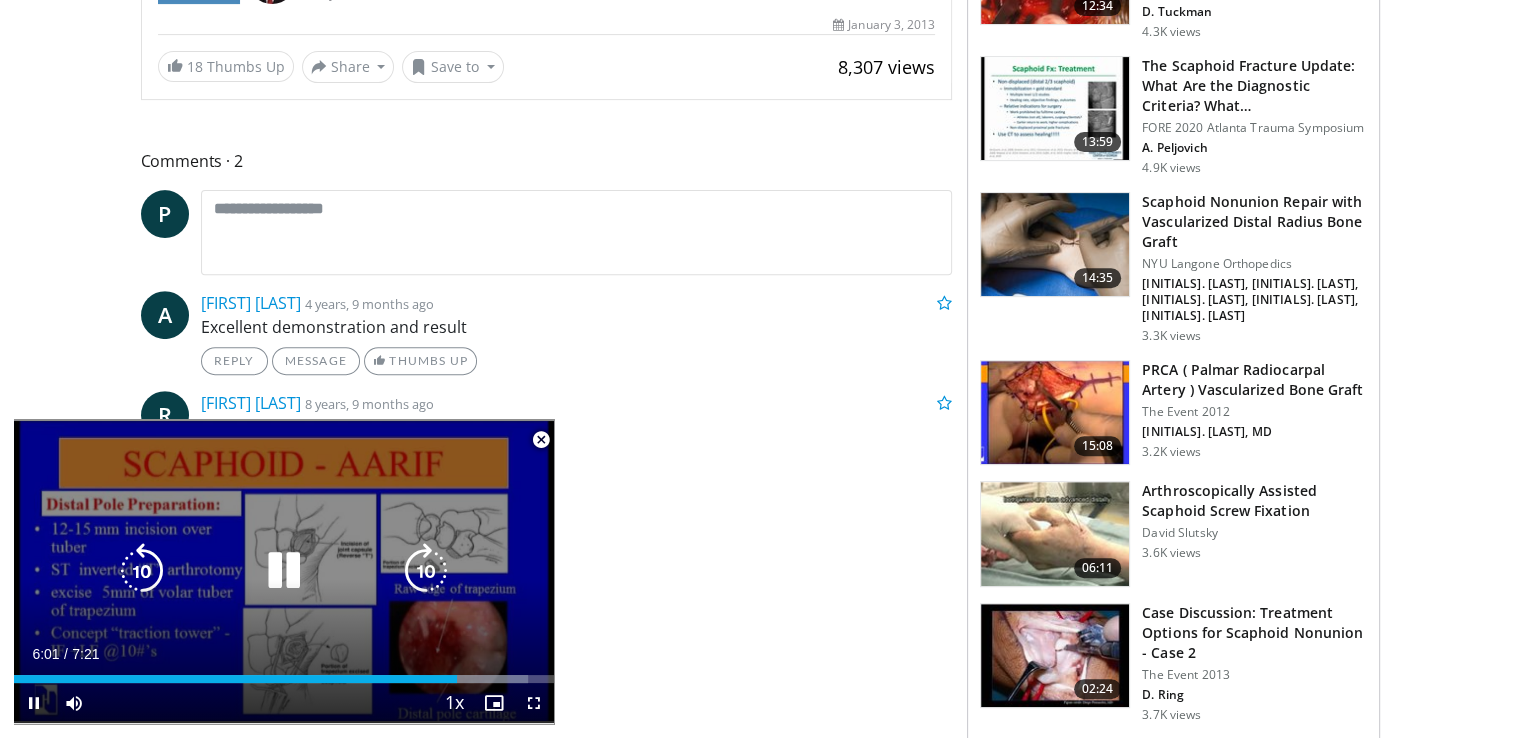 click at bounding box center [284, 571] 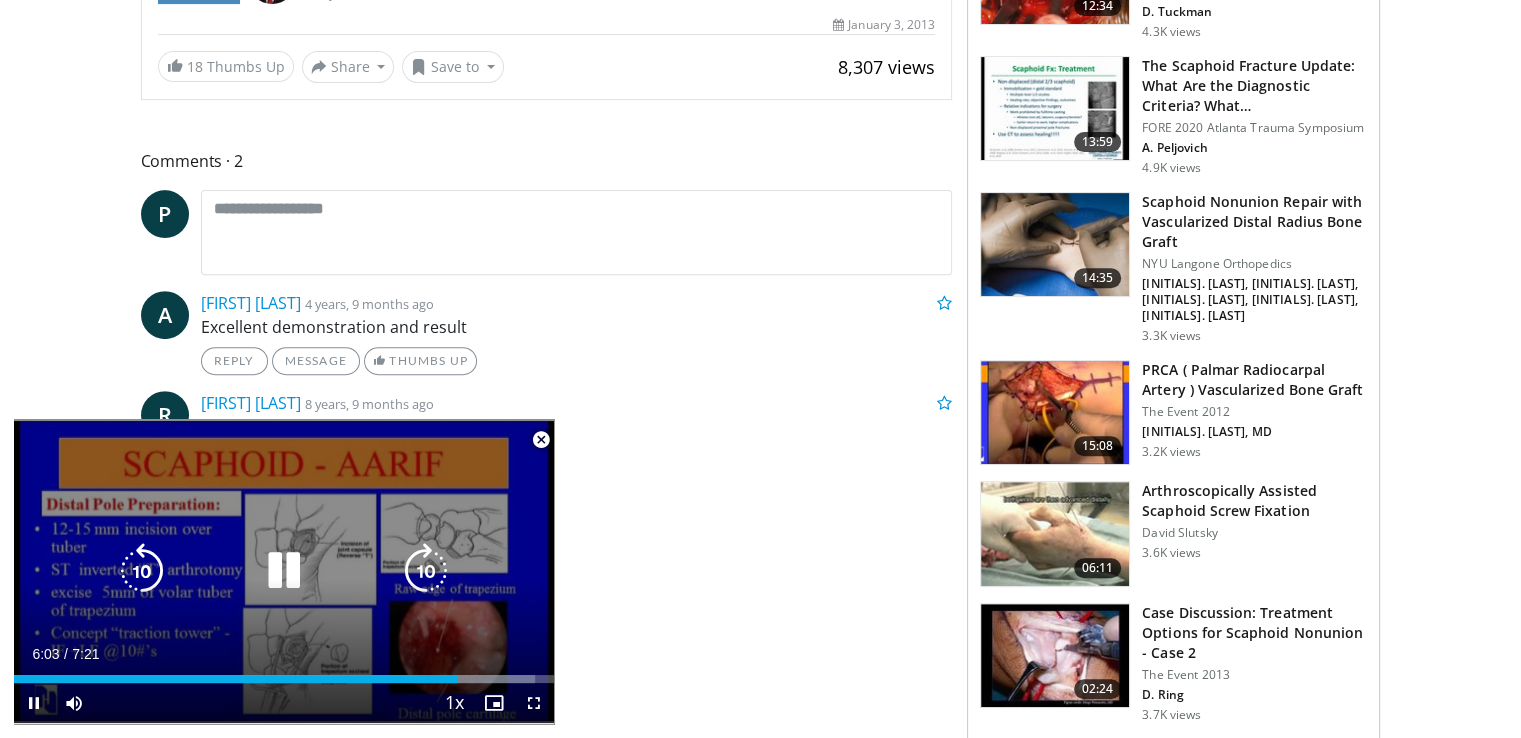 click at bounding box center [284, 571] 